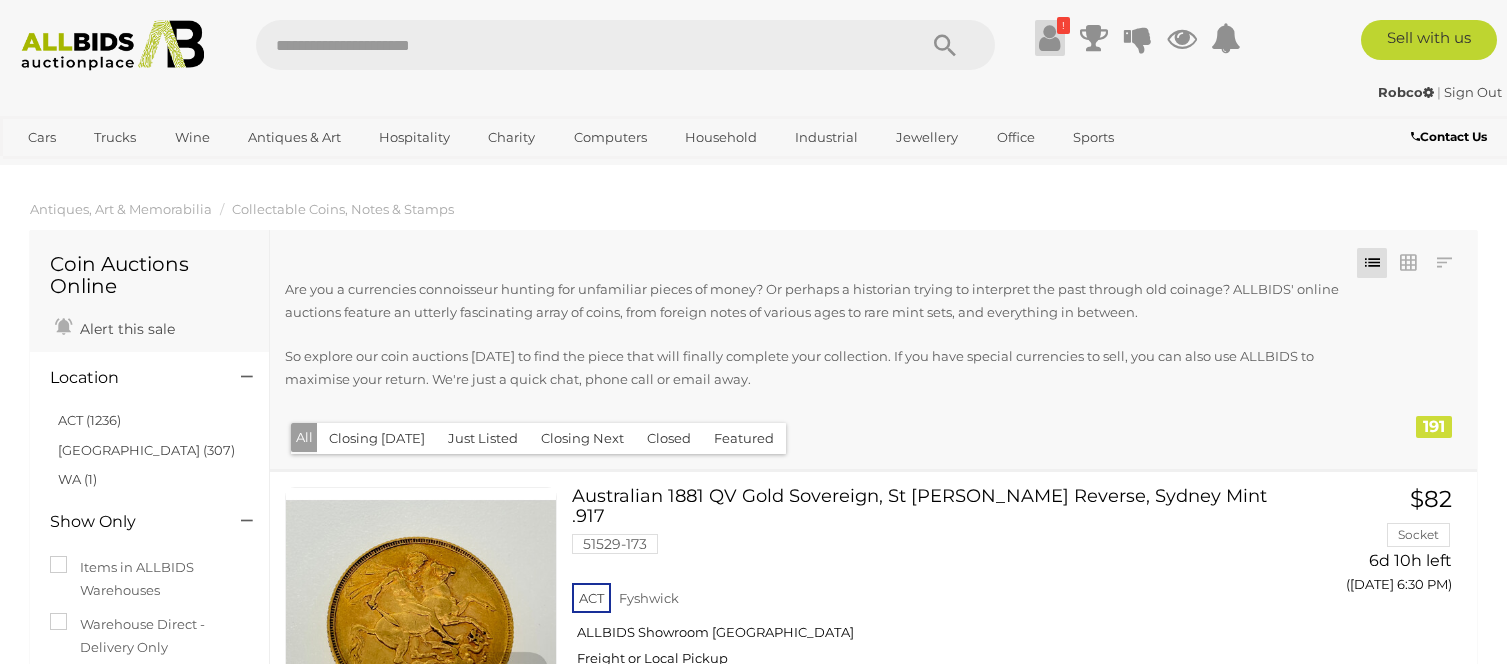 scroll, scrollTop: 0, scrollLeft: 0, axis: both 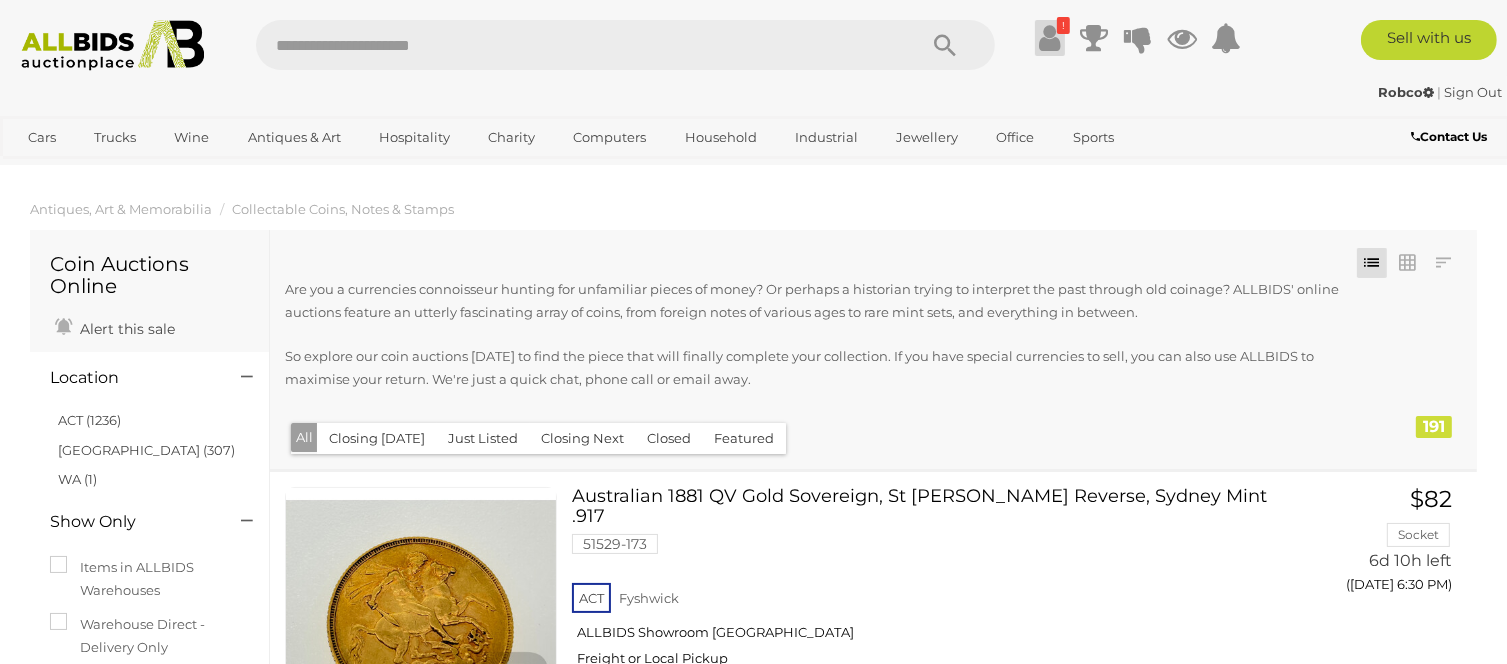 click at bounding box center (1049, 38) 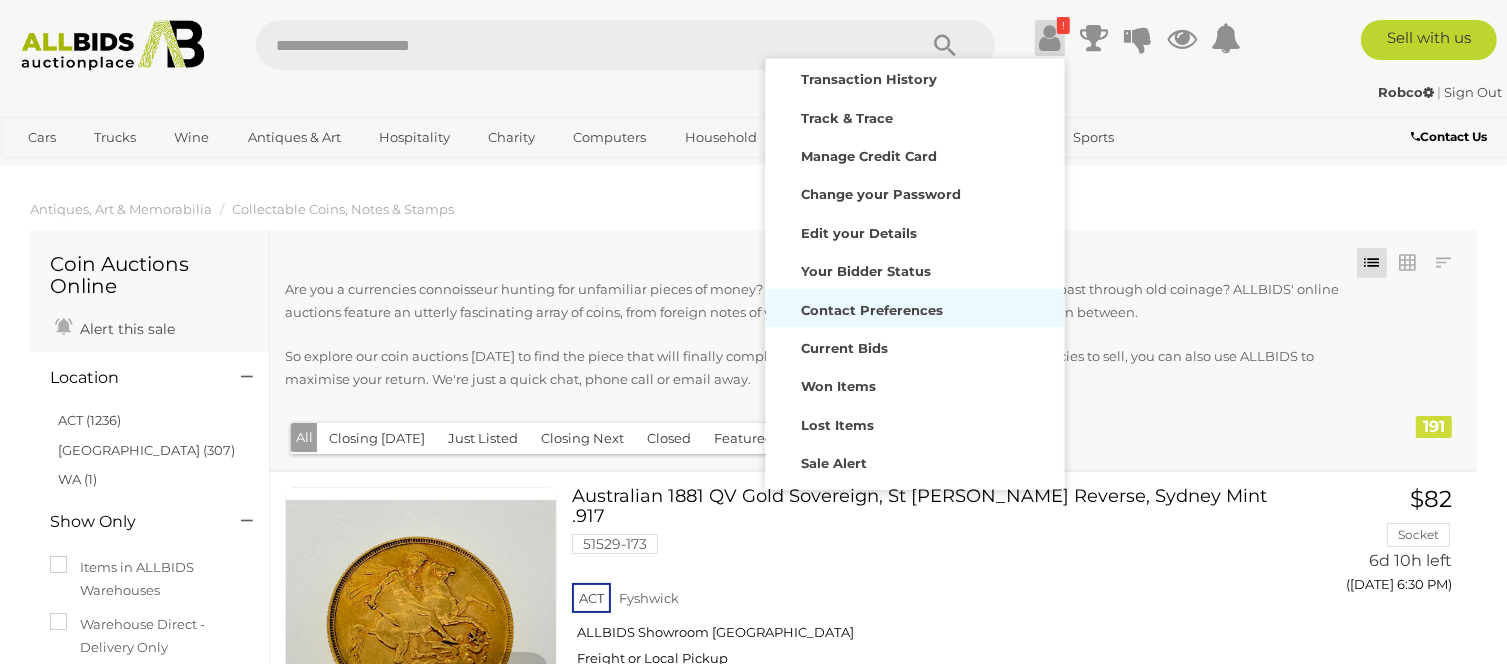 scroll, scrollTop: 140, scrollLeft: 0, axis: vertical 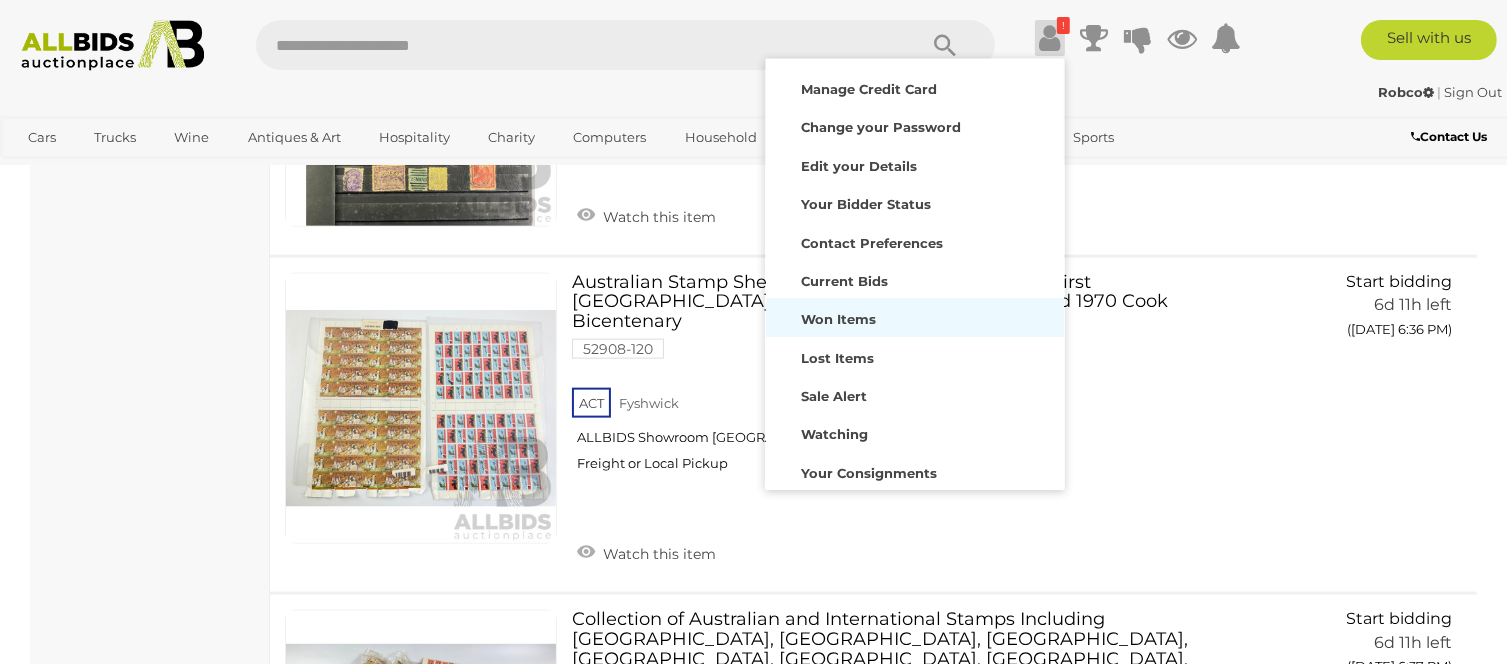click on "Won Items" at bounding box center [838, 319] 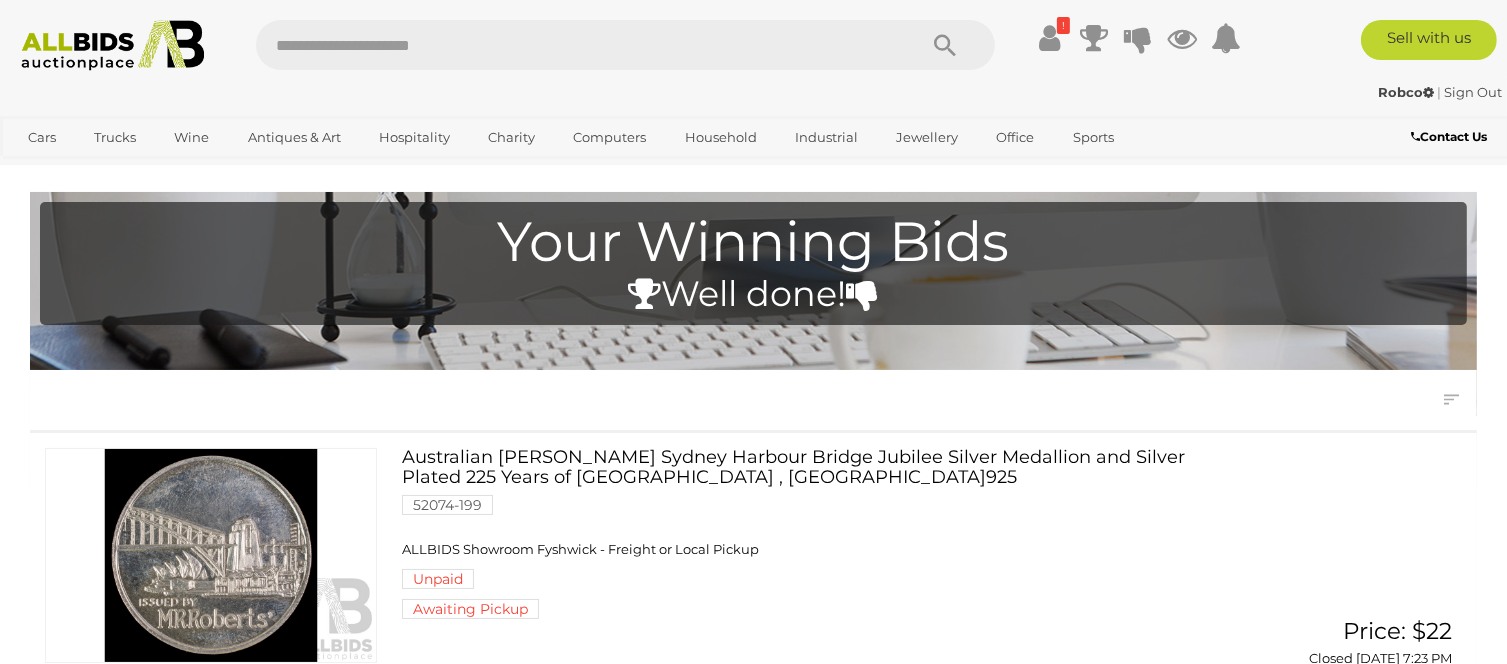 scroll, scrollTop: 0, scrollLeft: 0, axis: both 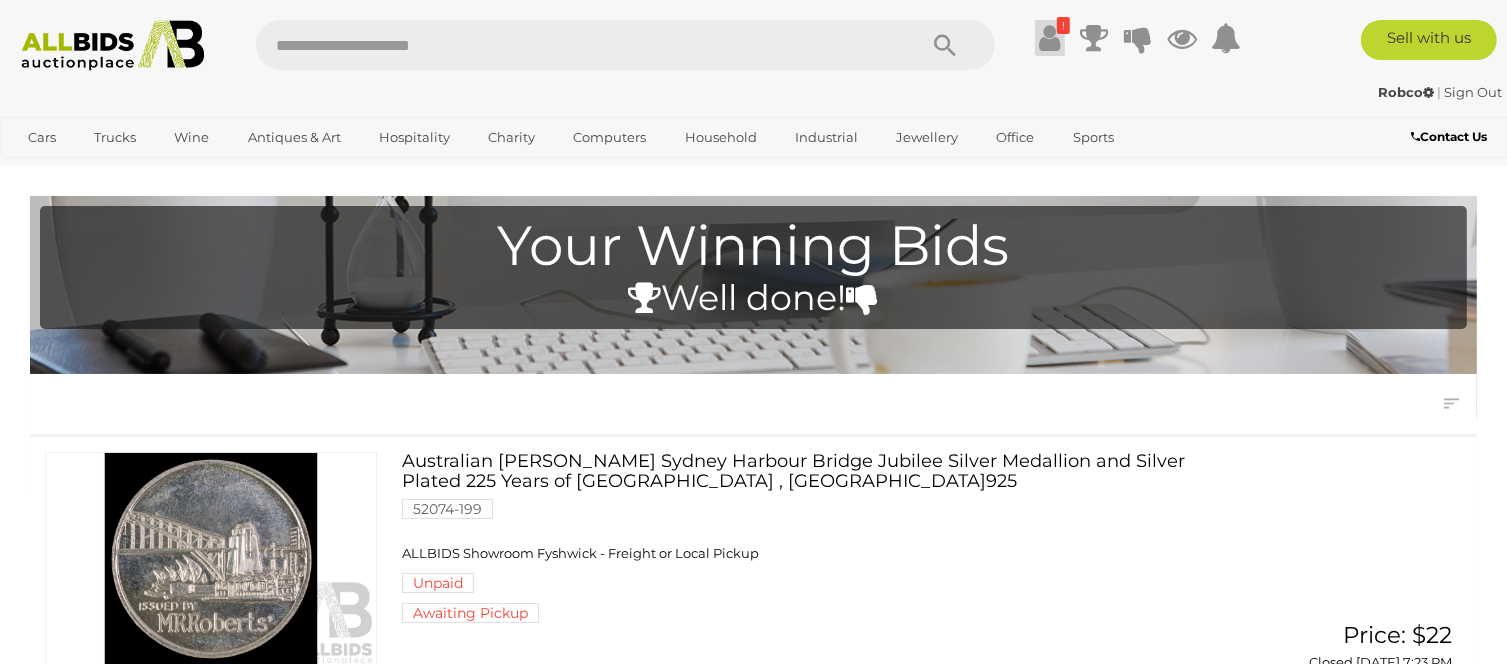 click at bounding box center [1049, 38] 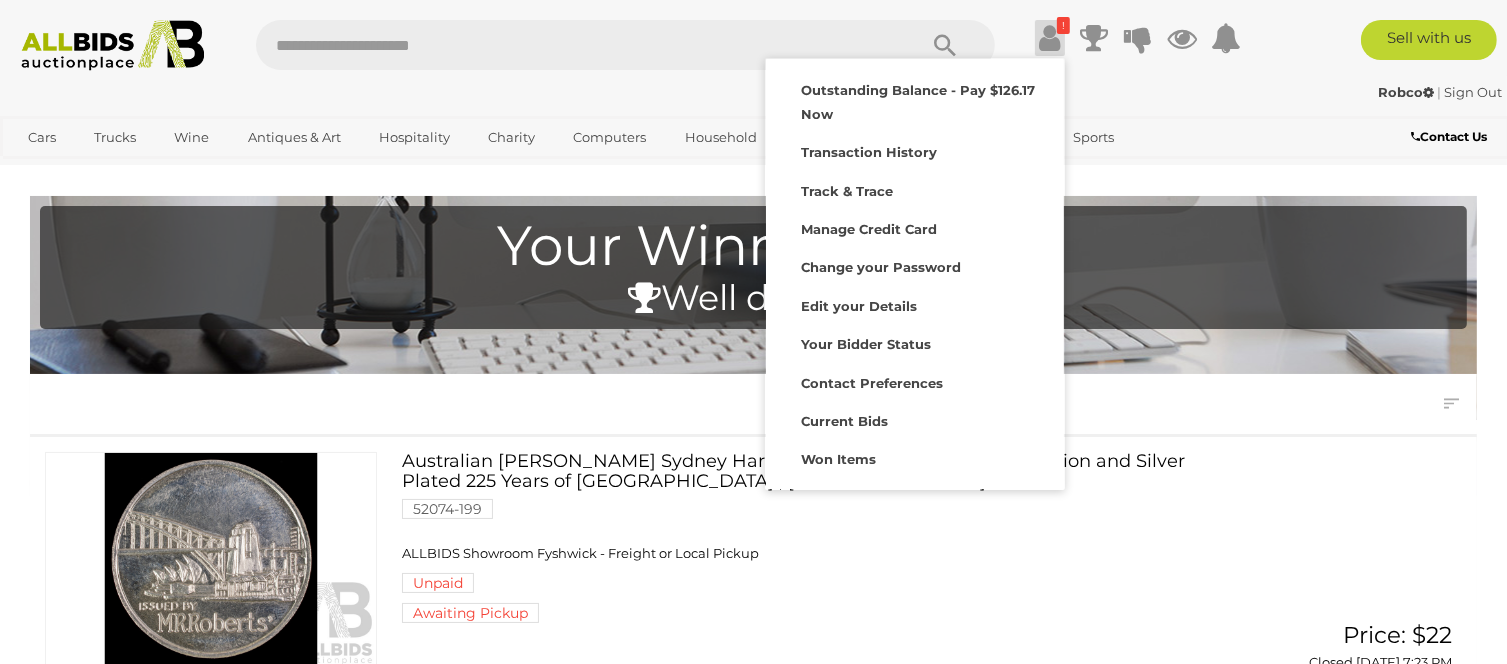 click on "Robco
|
Sign Out" at bounding box center [753, 92] 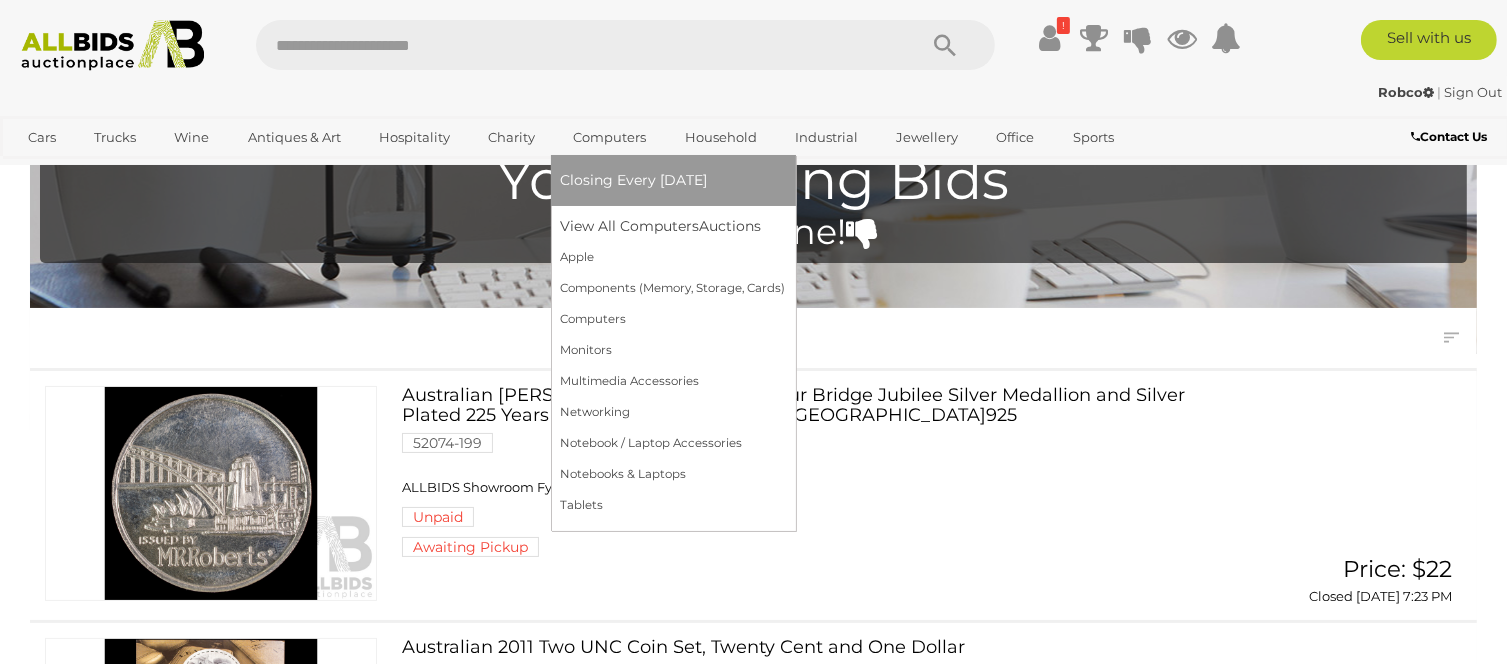 scroll, scrollTop: 200, scrollLeft: 0, axis: vertical 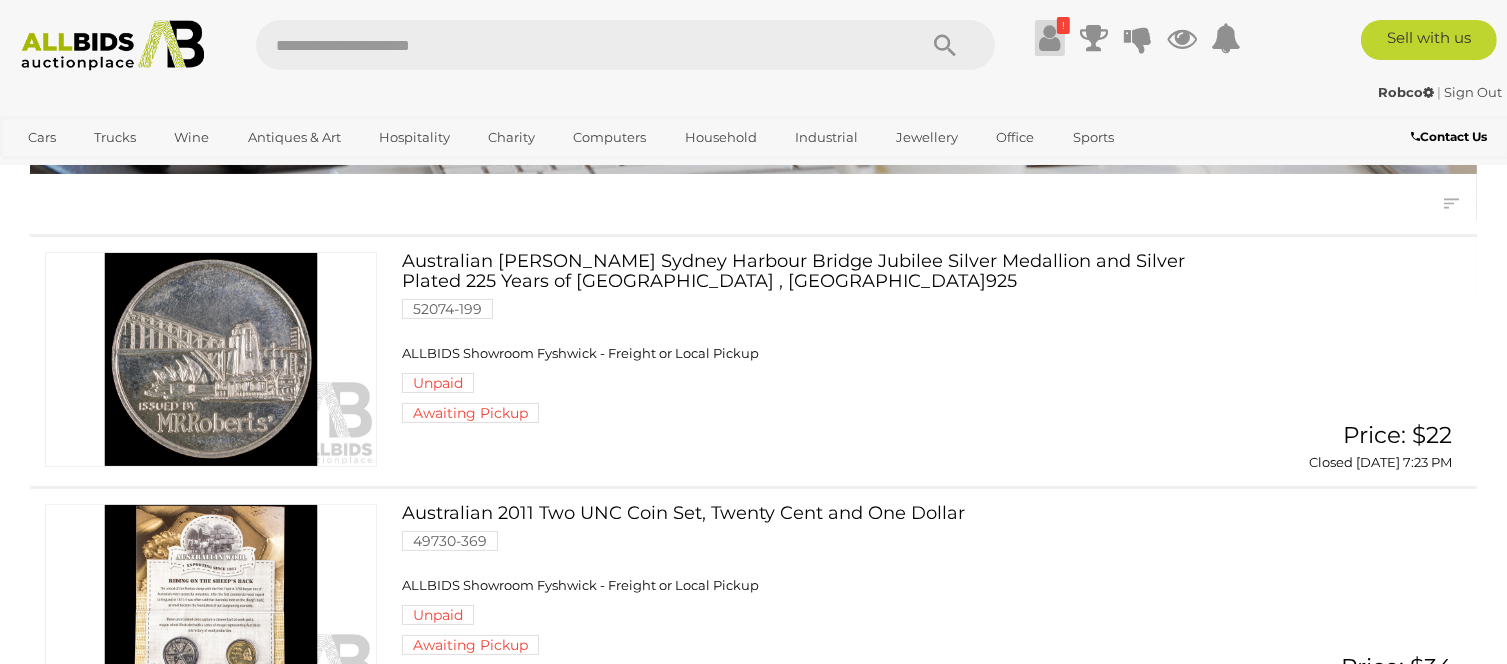 click at bounding box center [1049, 38] 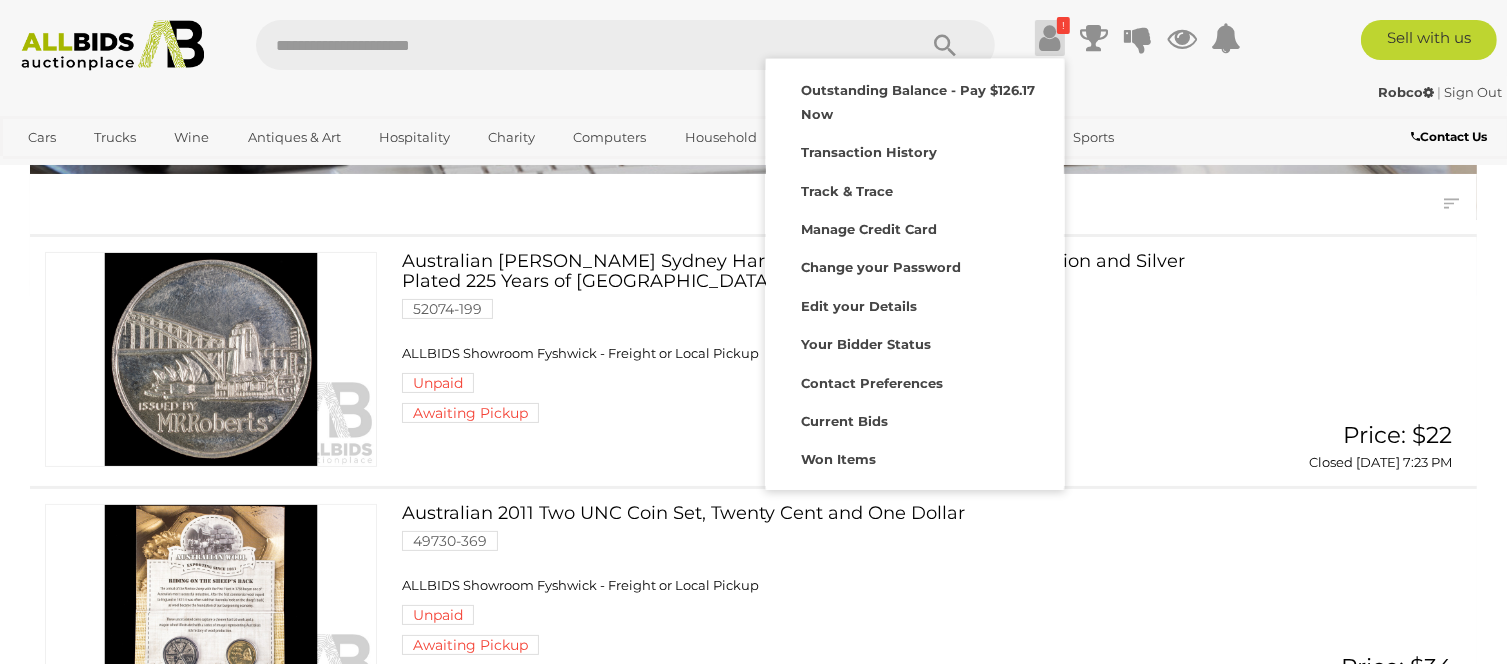 click on "Robco
|
Sign Out" at bounding box center [753, 92] 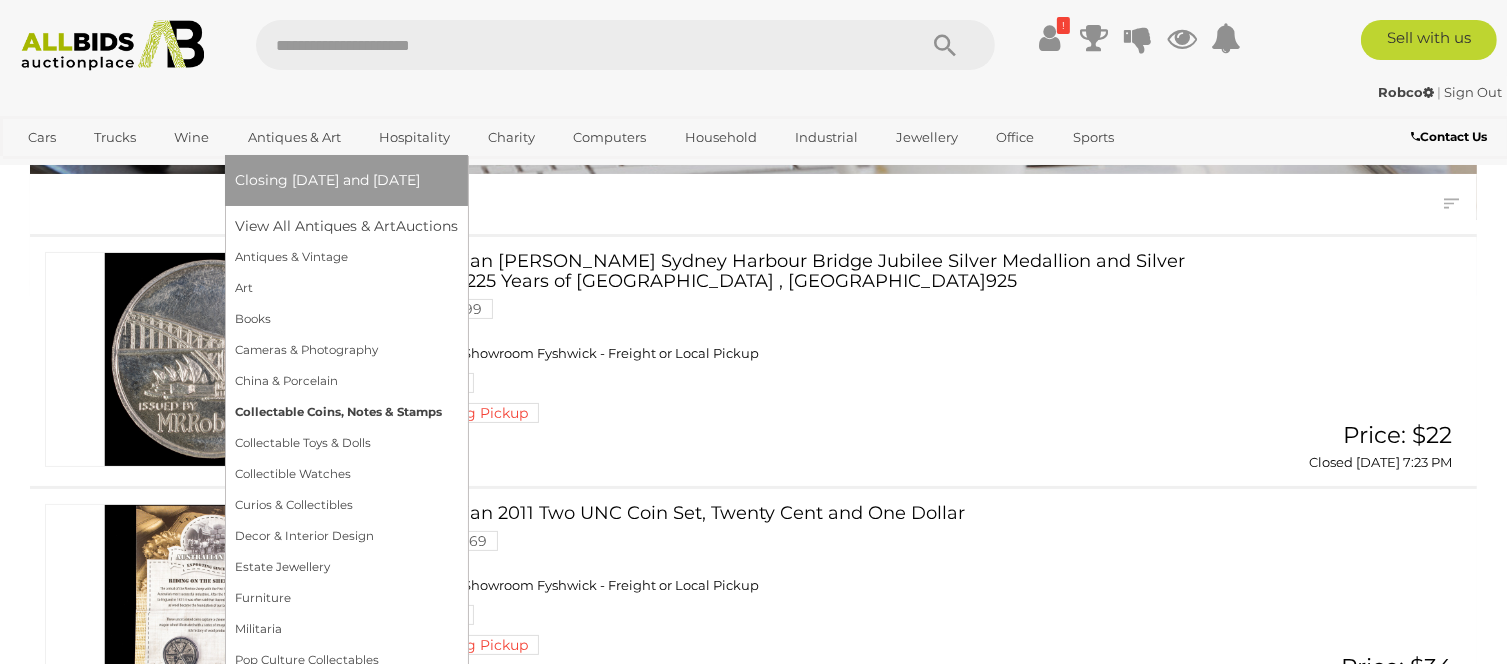 click on "Collectable Coins, Notes & Stamps" at bounding box center [346, 412] 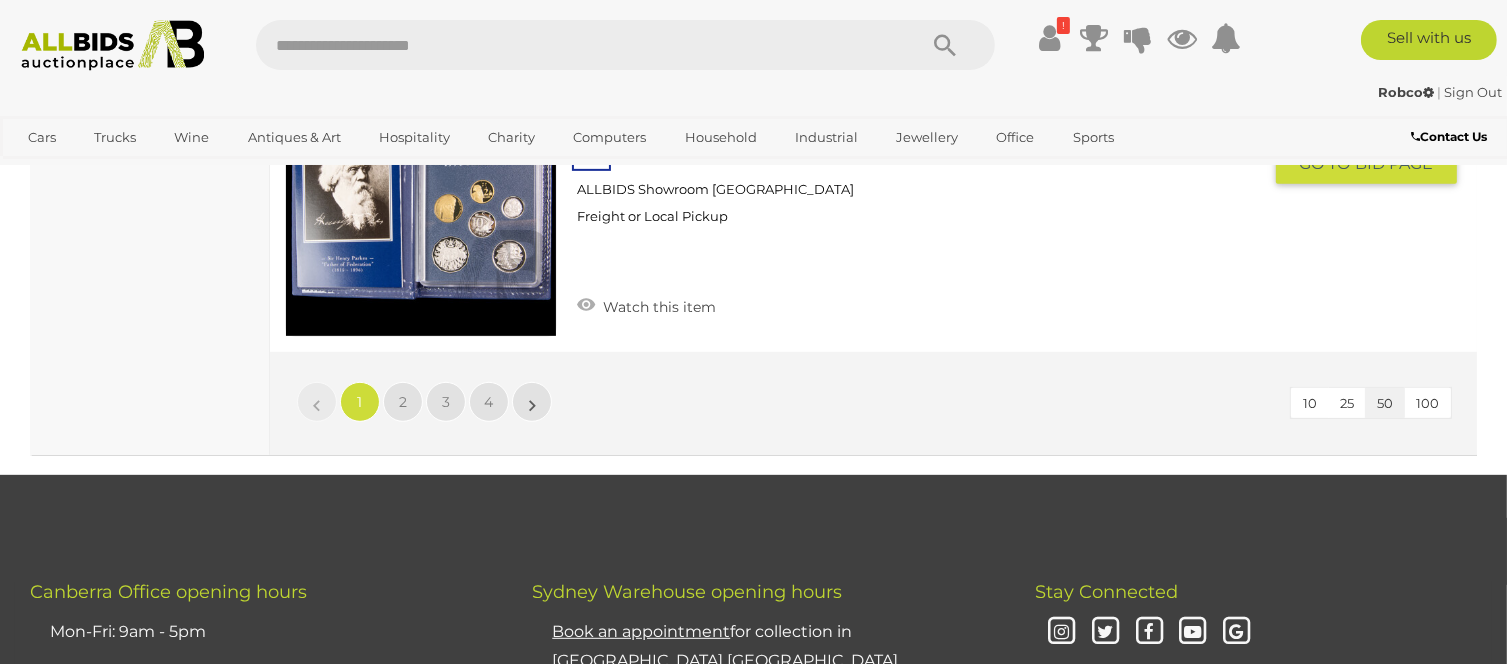scroll, scrollTop: 15900, scrollLeft: 0, axis: vertical 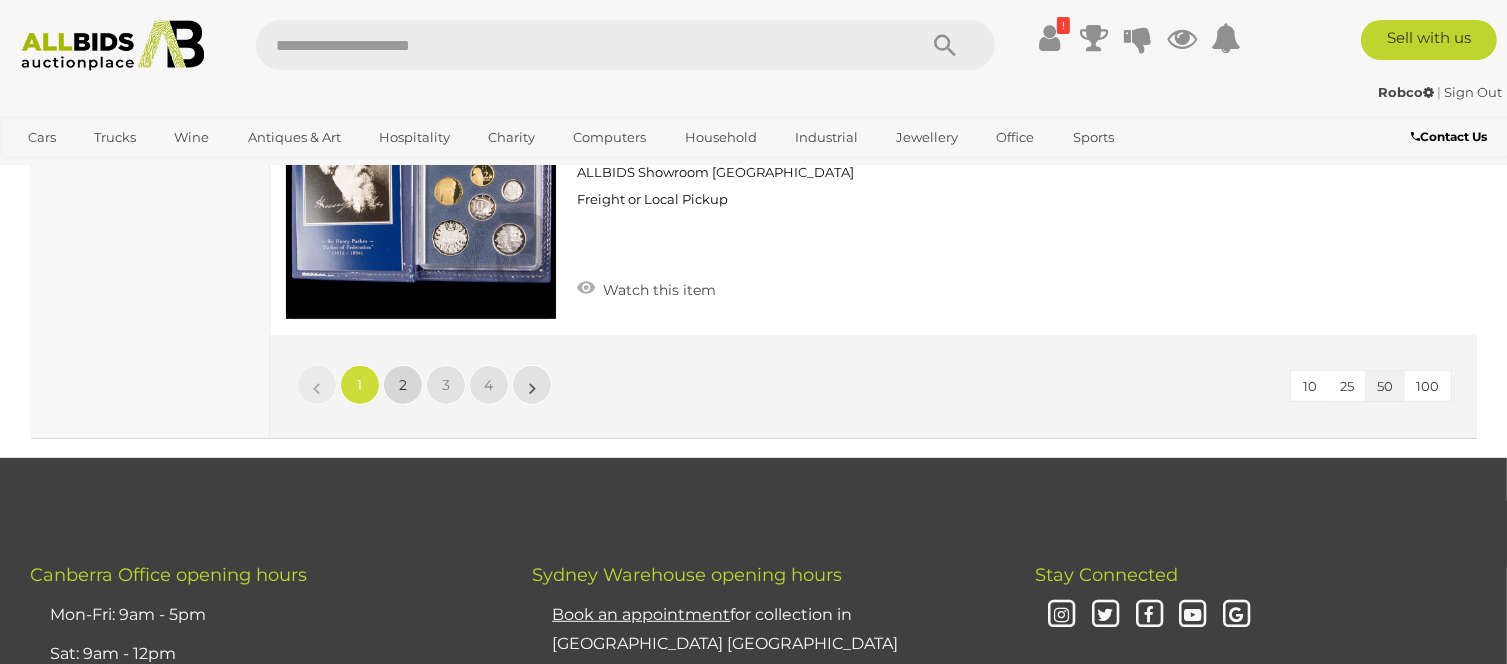 click on "2" at bounding box center (403, 385) 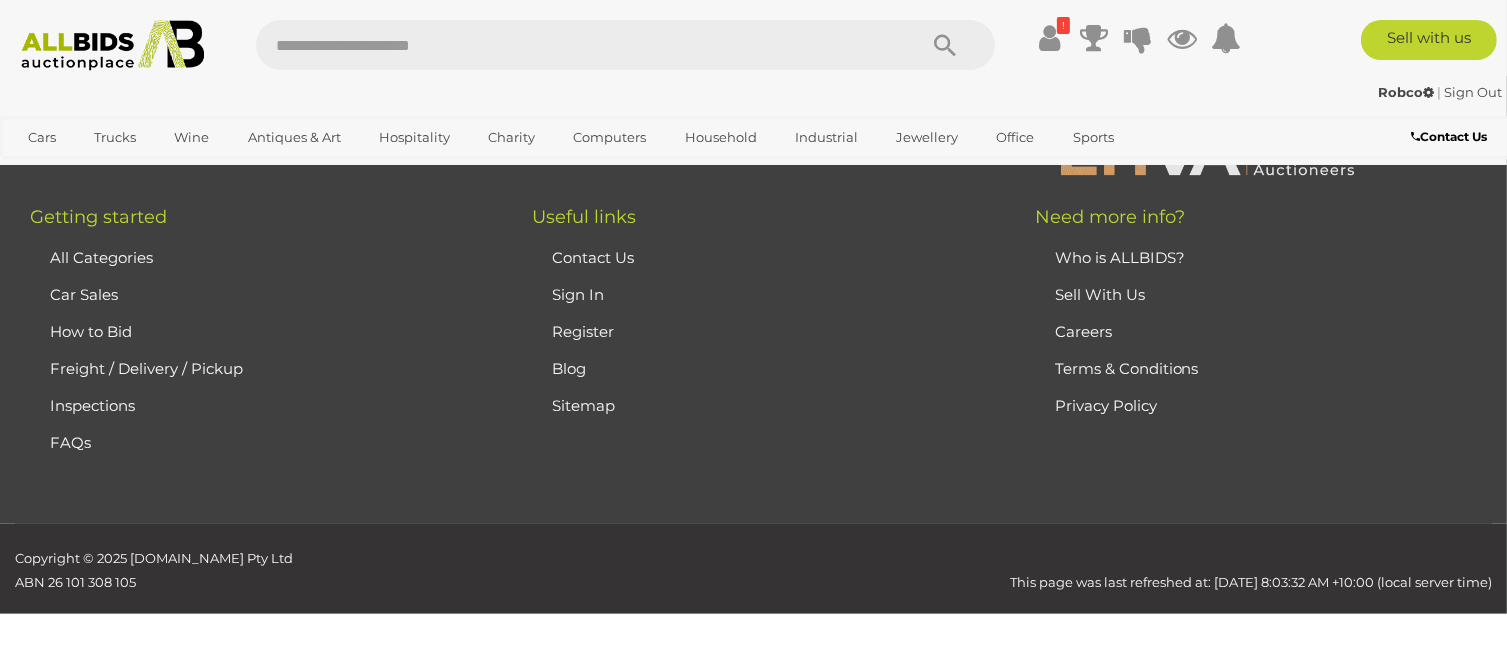 scroll, scrollTop: 269, scrollLeft: 0, axis: vertical 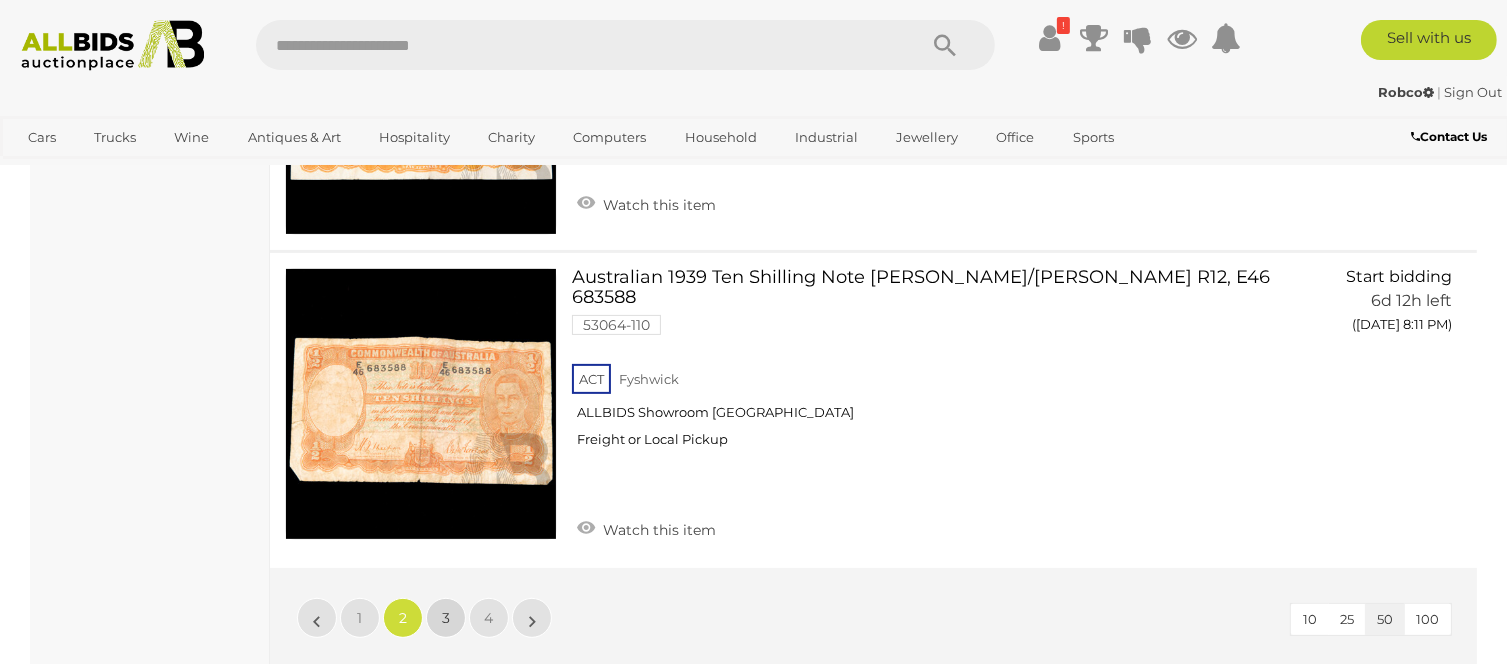 click on "3" at bounding box center [446, 618] 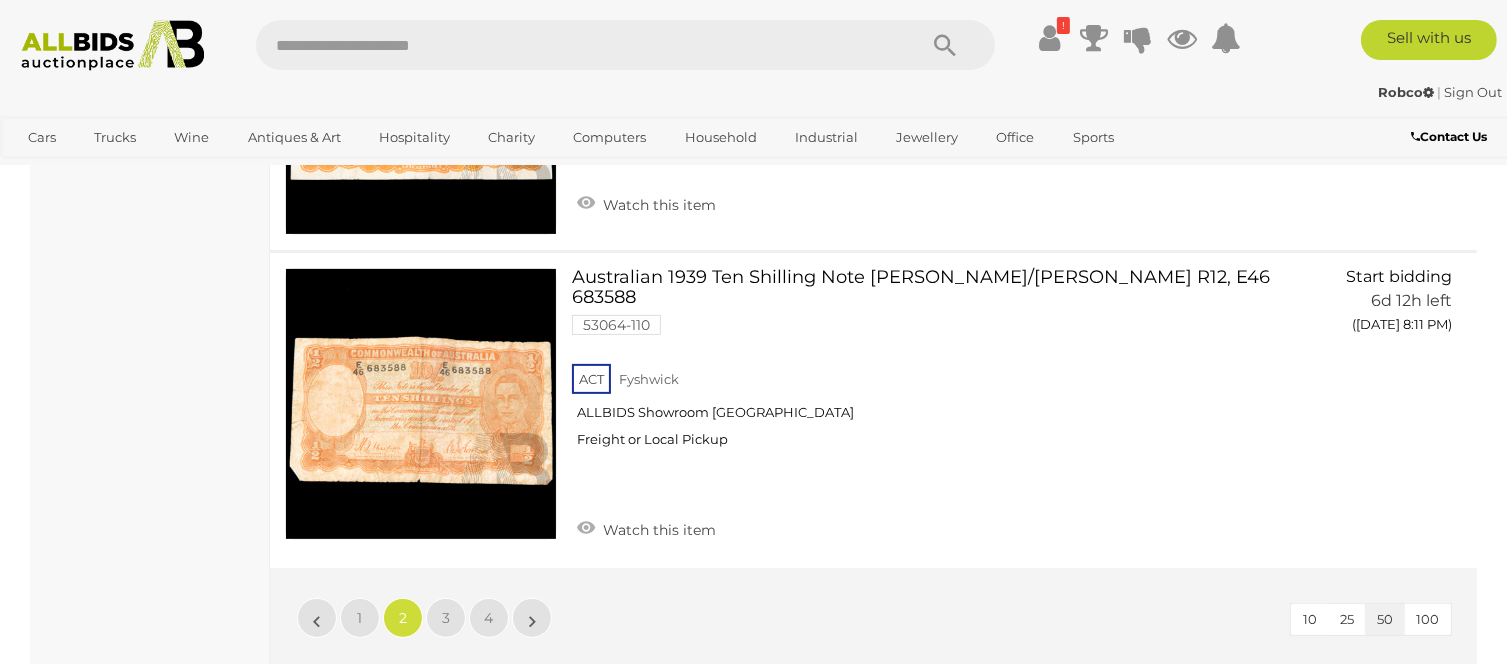 scroll, scrollTop: 269, scrollLeft: 0, axis: vertical 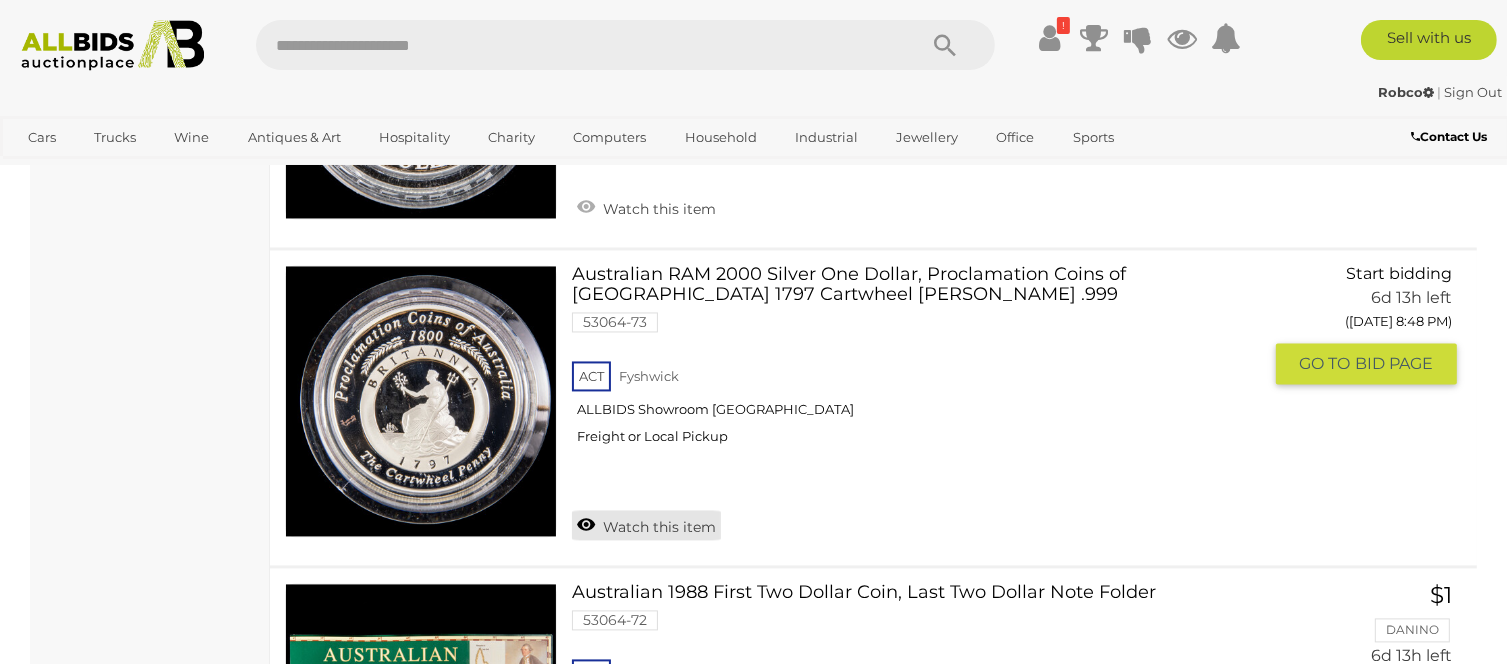 click on "Watch this item" at bounding box center [646, 525] 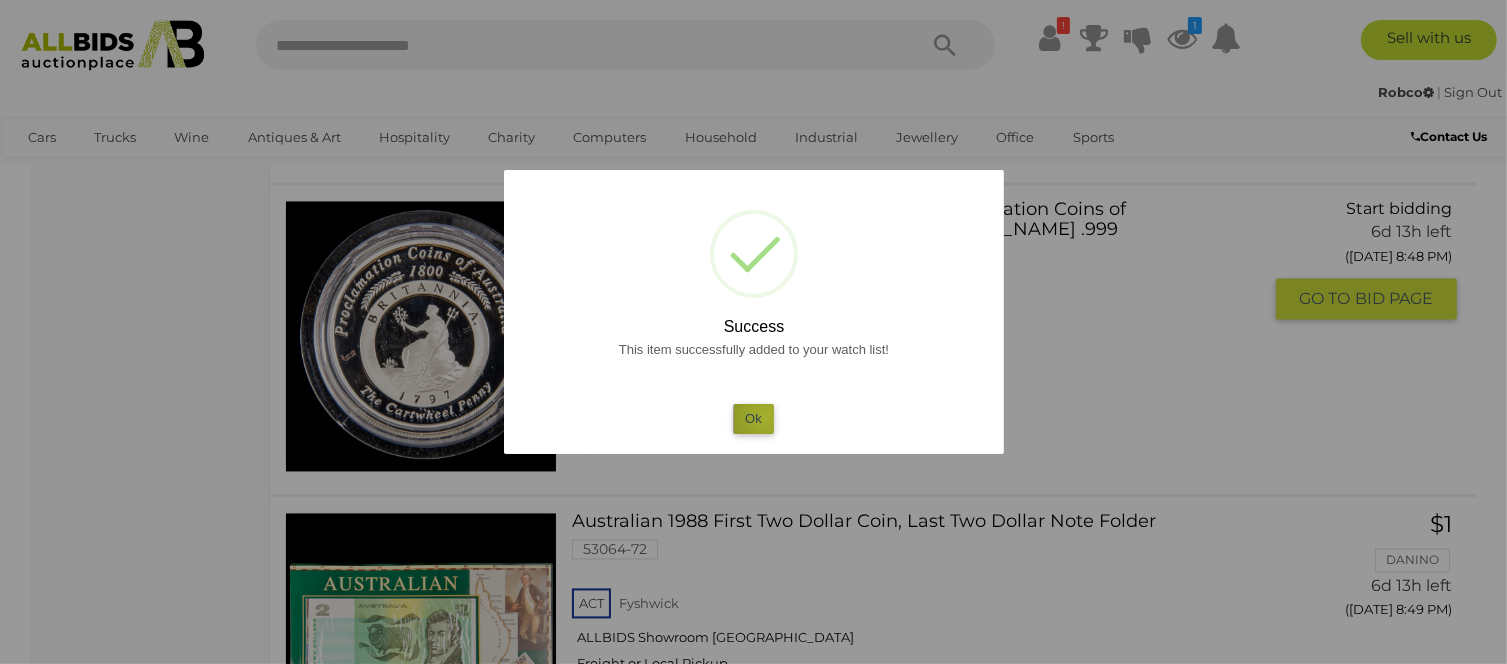 click on "Ok" at bounding box center (753, 418) 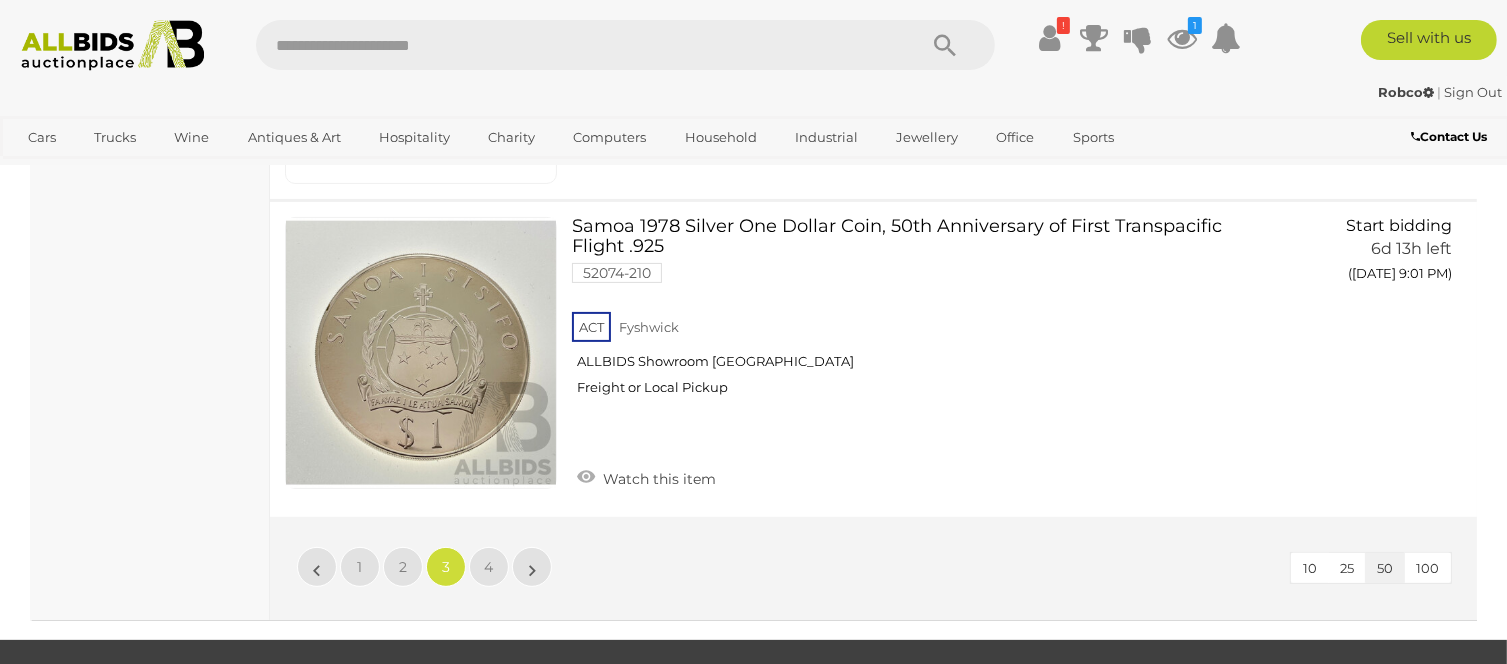 scroll, scrollTop: 15469, scrollLeft: 0, axis: vertical 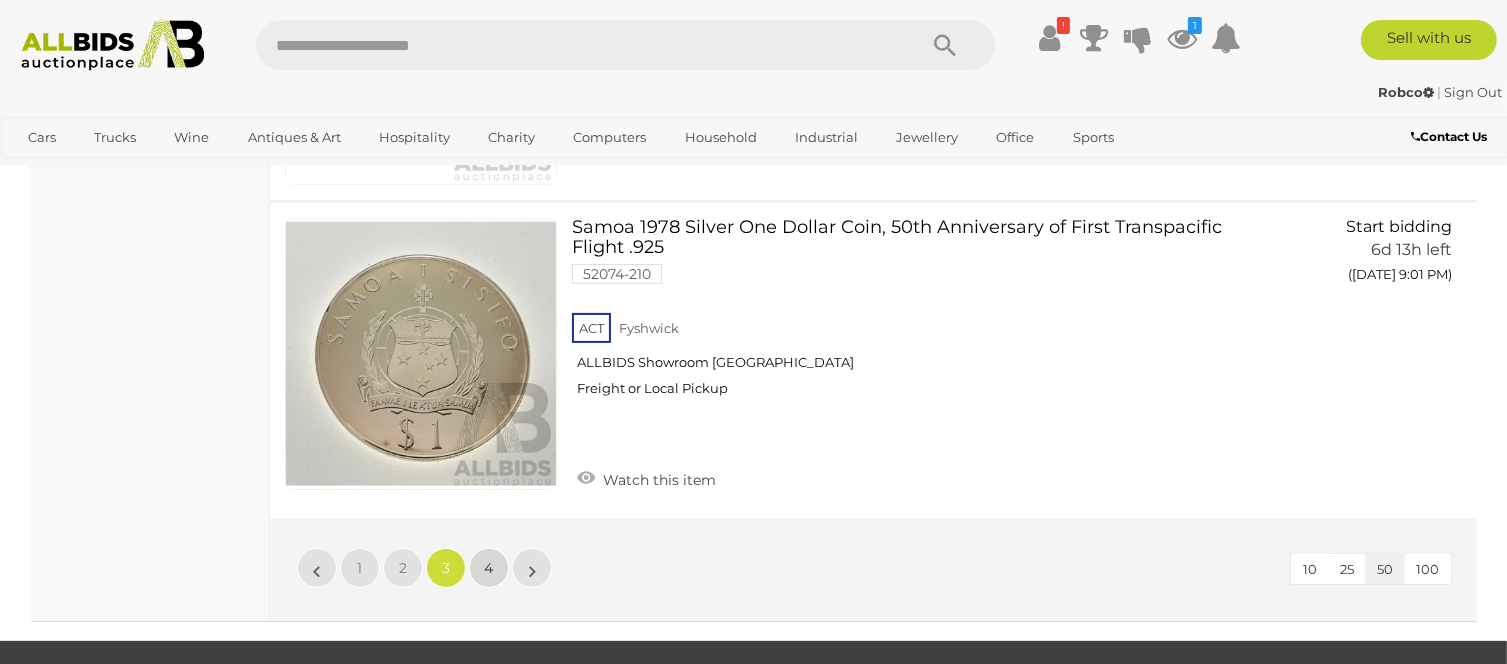 click on "4" at bounding box center [489, 568] 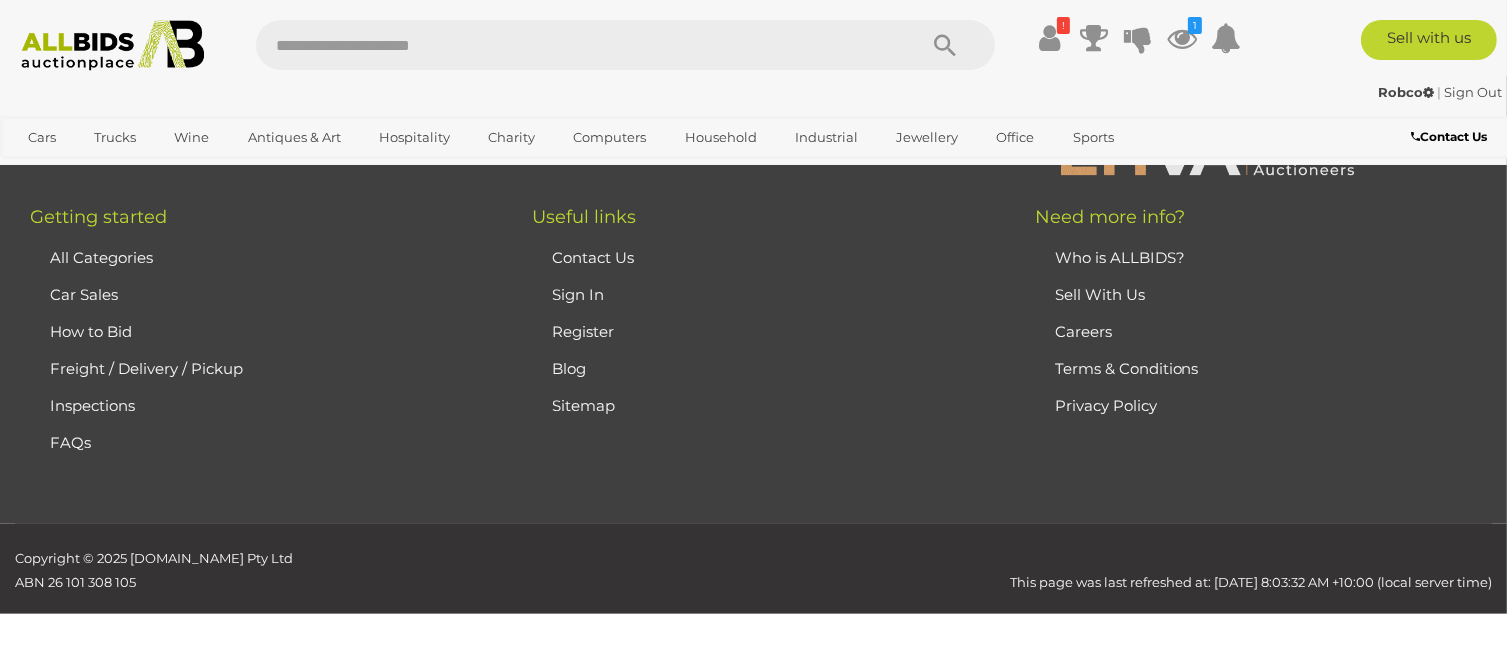 scroll, scrollTop: 269, scrollLeft: 0, axis: vertical 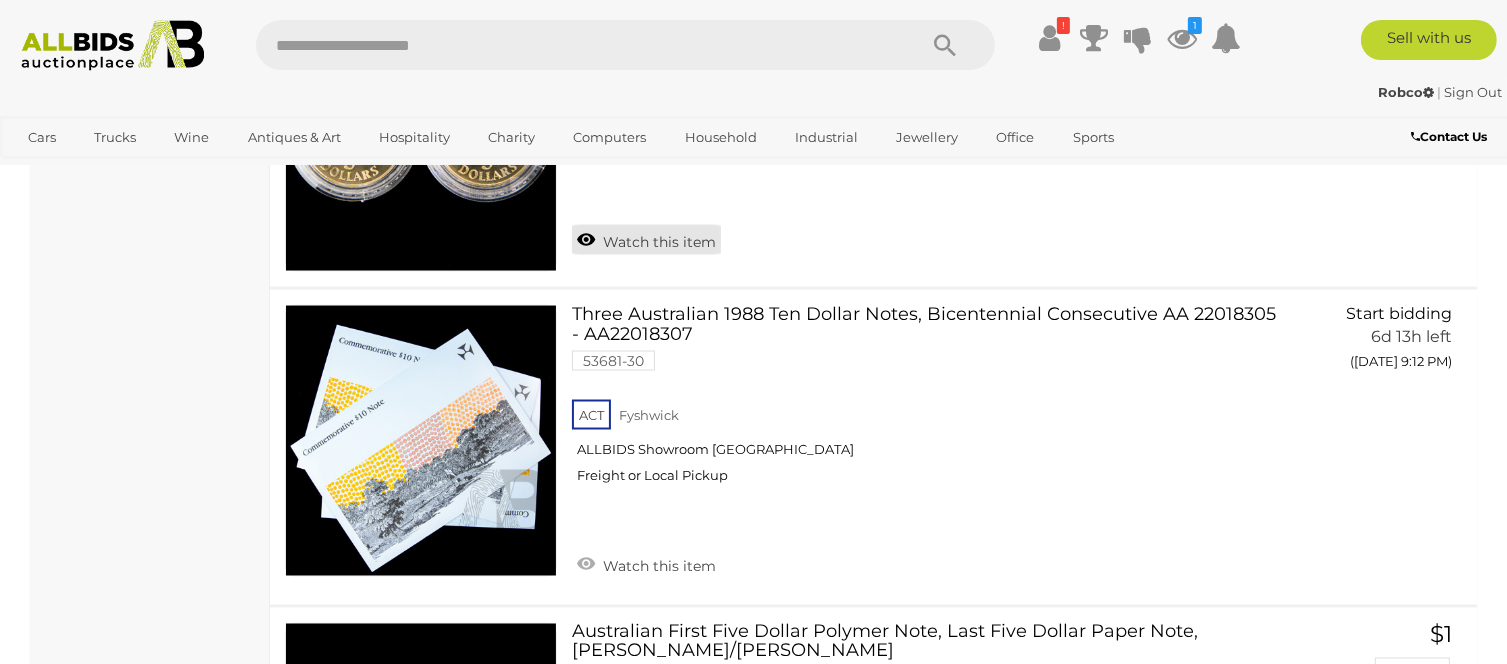 click on "Watch this item" at bounding box center (646, 240) 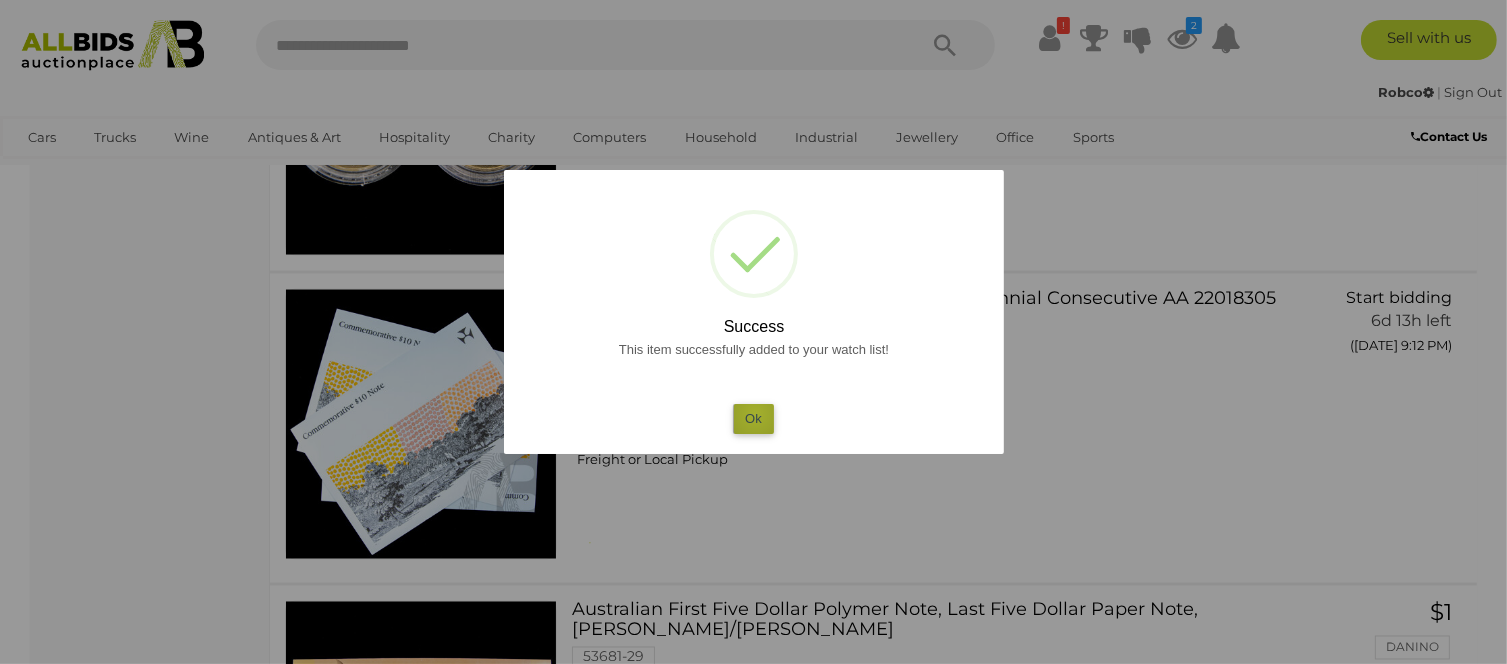 click on "Ok" at bounding box center [753, 418] 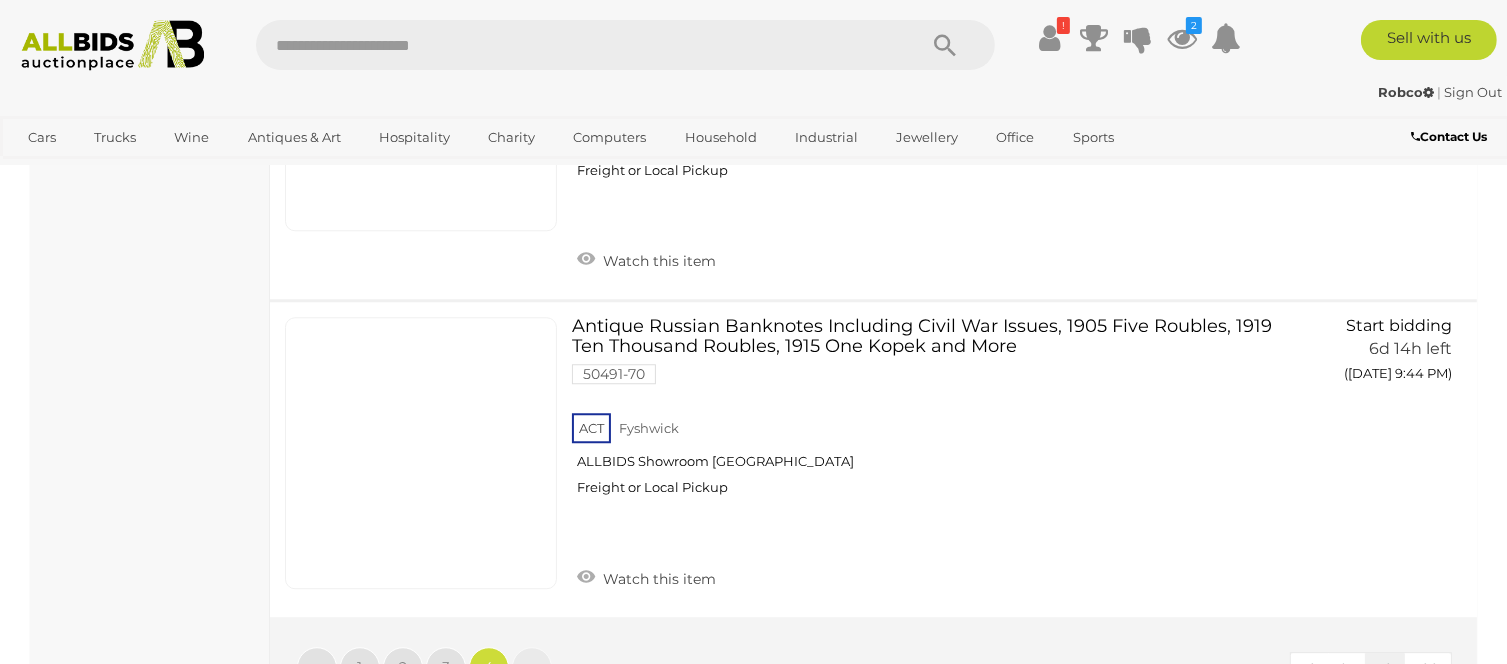 scroll, scrollTop: 12769, scrollLeft: 0, axis: vertical 